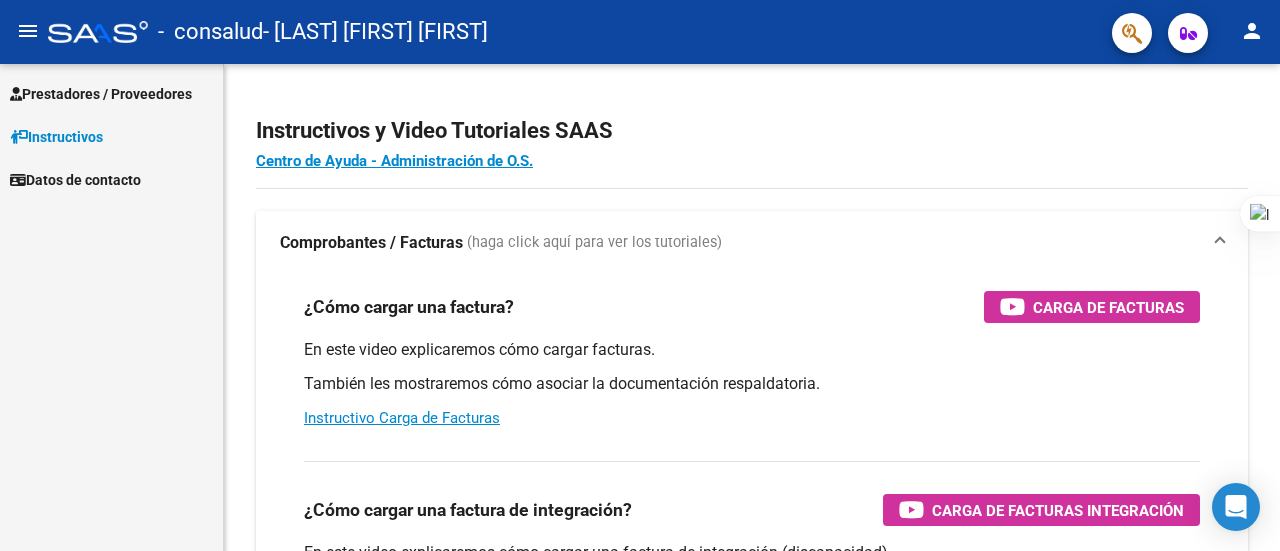 scroll, scrollTop: 0, scrollLeft: 0, axis: both 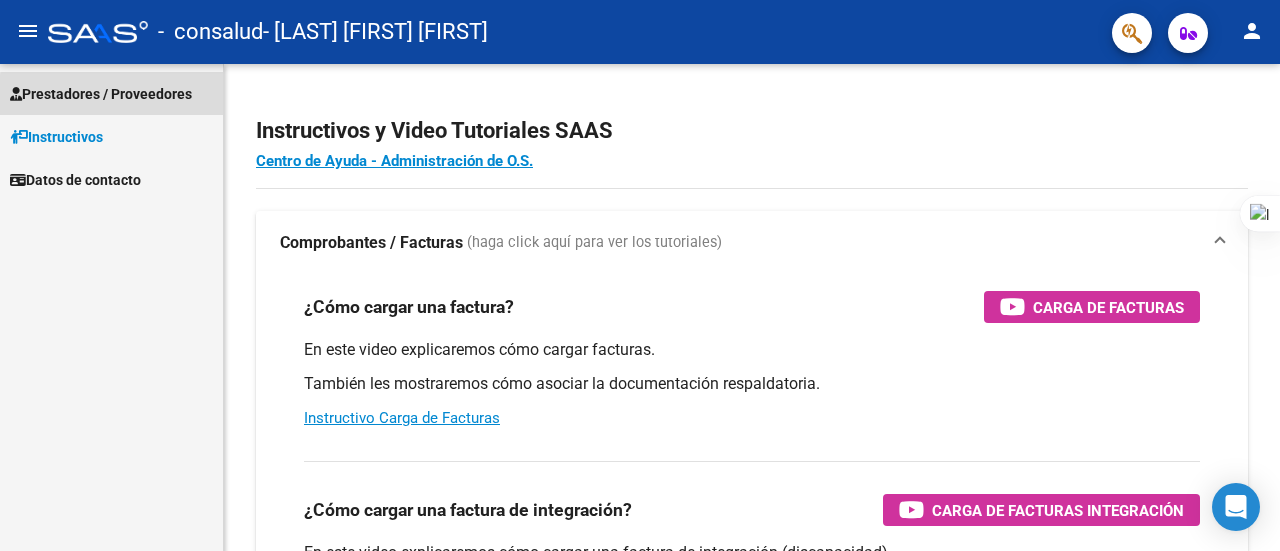 click on "Prestadores / Proveedores" at bounding box center [101, 94] 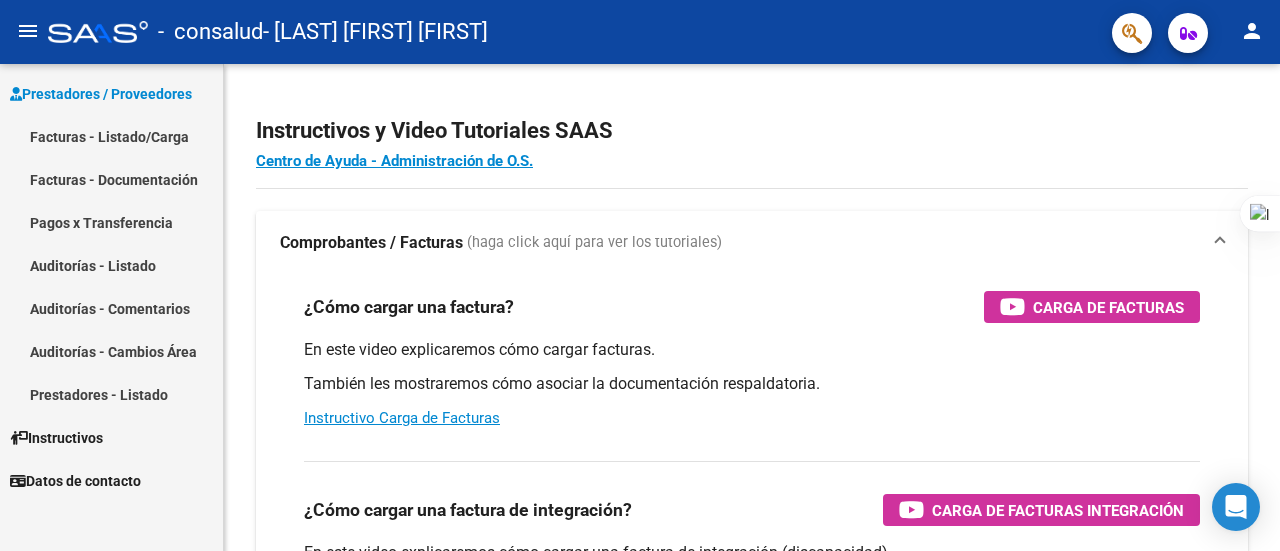 click on "Facturas - Listado/Carga" at bounding box center (111, 136) 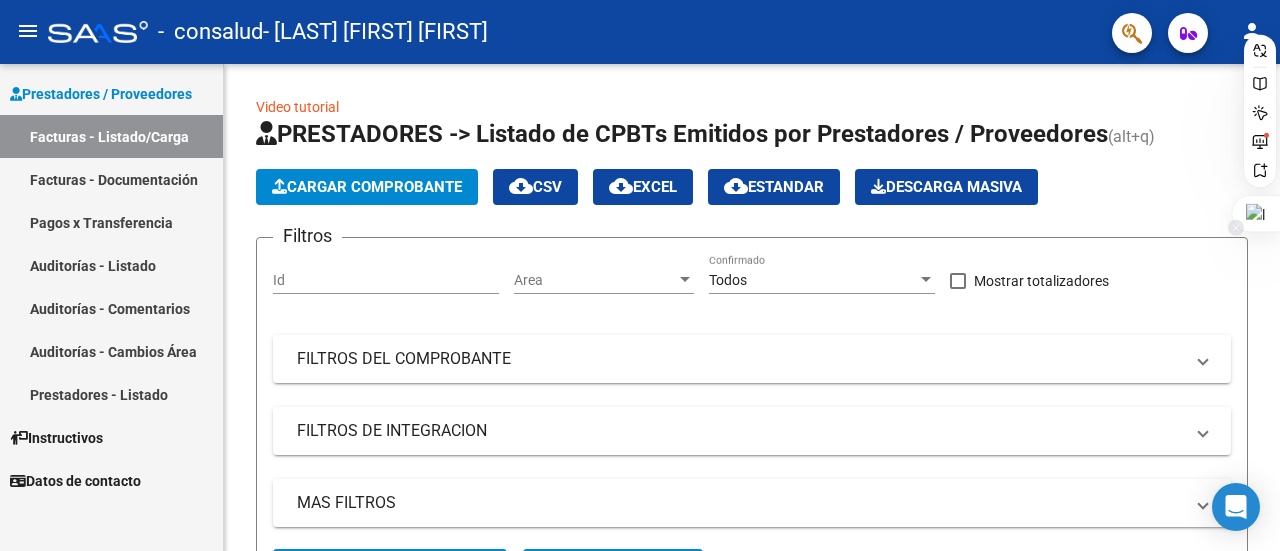 drag, startPoint x: 1279, startPoint y: 123, endPoint x: 1277, endPoint y: 202, distance: 79.025314 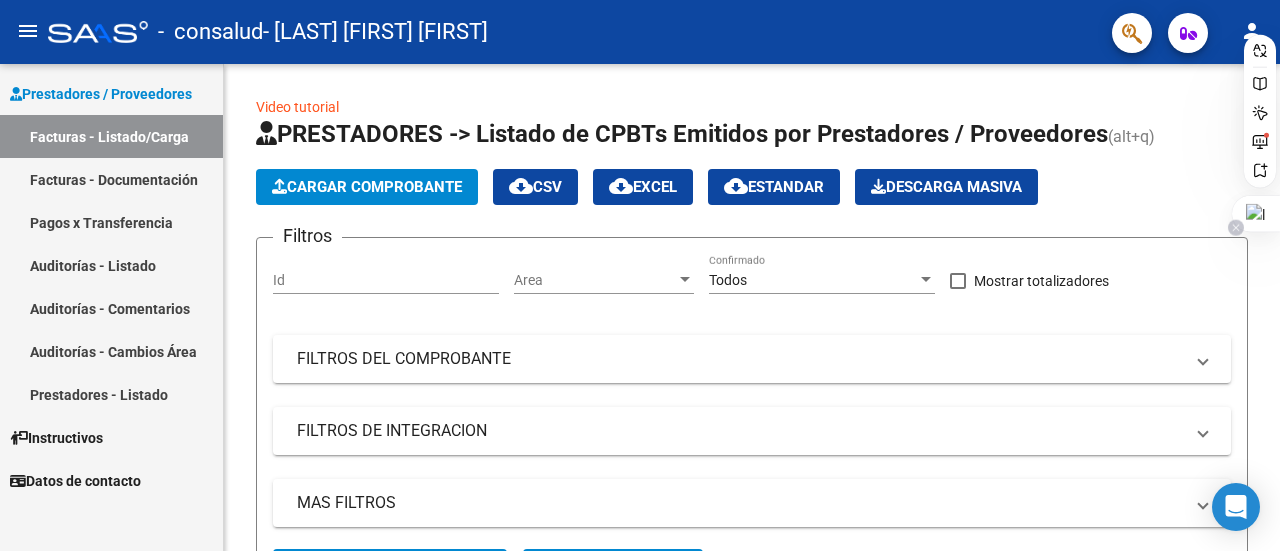 click 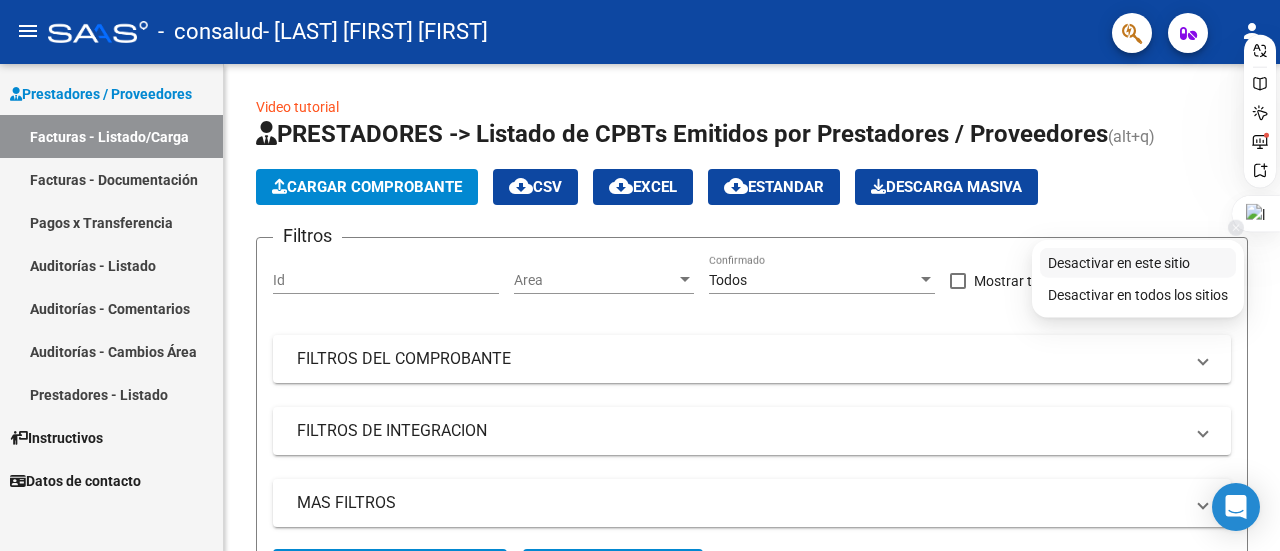 click on "Desactivar en este sitio" at bounding box center (1138, 263) 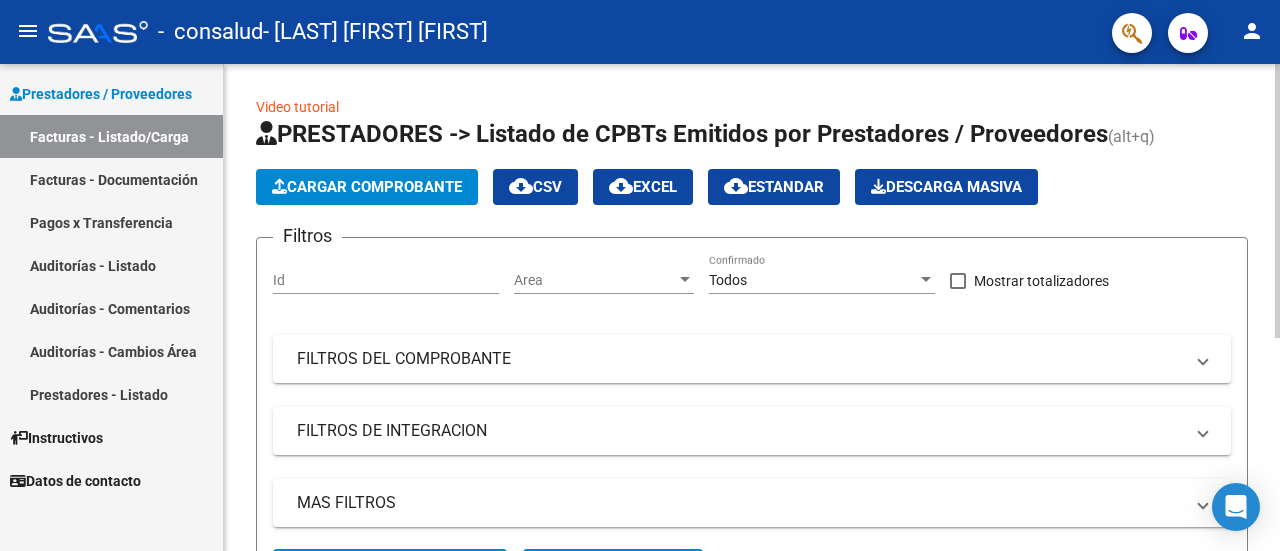 drag, startPoint x: 1279, startPoint y: 175, endPoint x: 1270, endPoint y: 273, distance: 98.4124 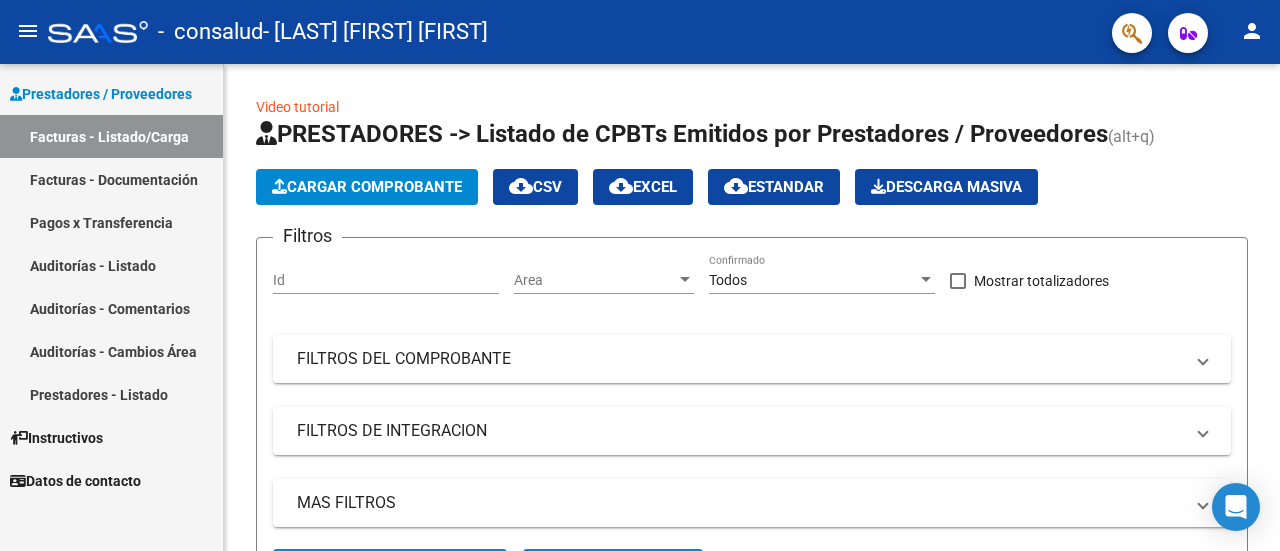 drag, startPoint x: 1279, startPoint y: 305, endPoint x: 1279, endPoint y: 351, distance: 46 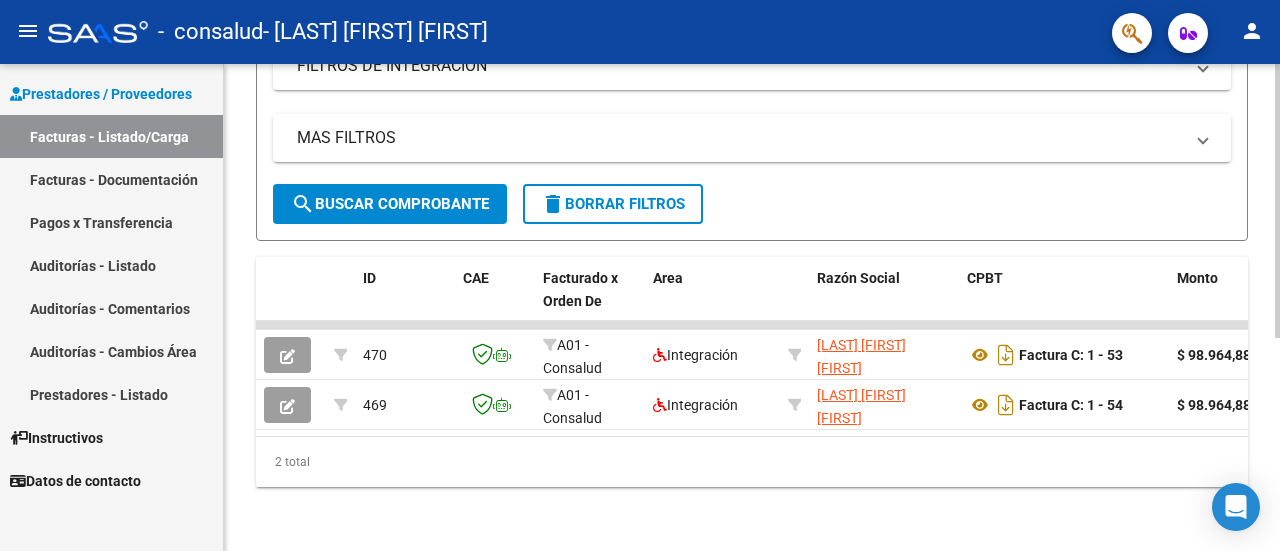 scroll, scrollTop: 378, scrollLeft: 0, axis: vertical 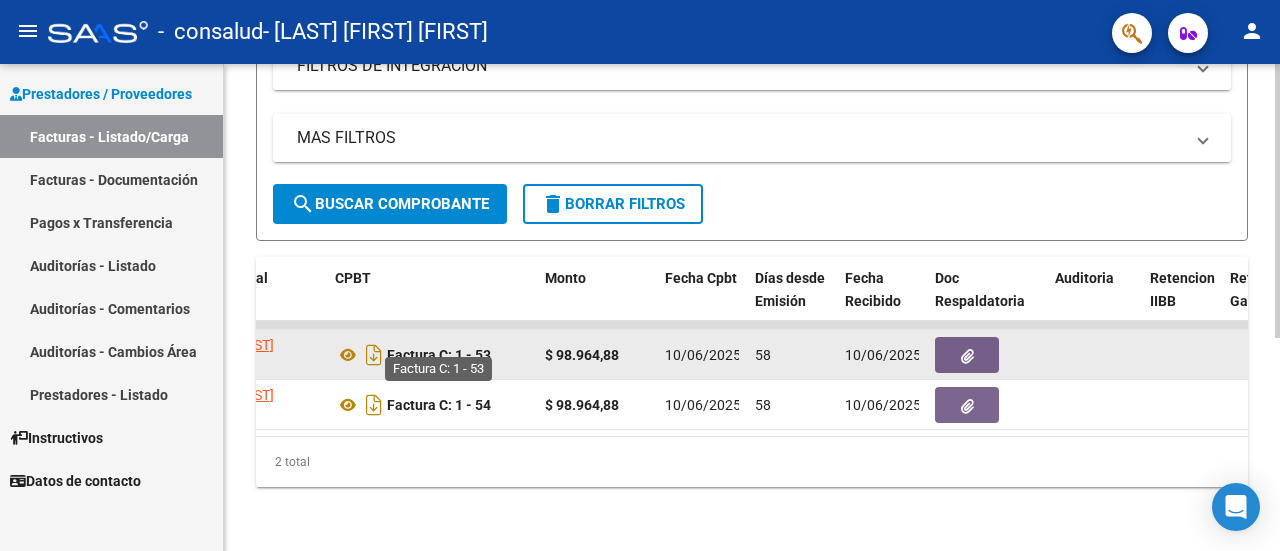 click on "Factura C: 1 - 53" 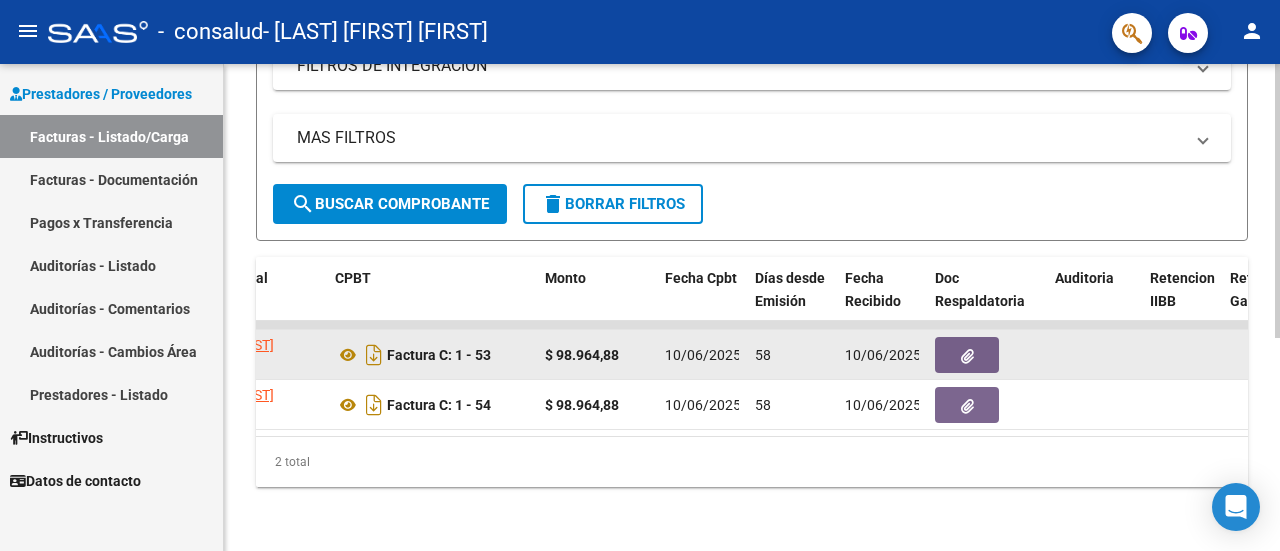 click 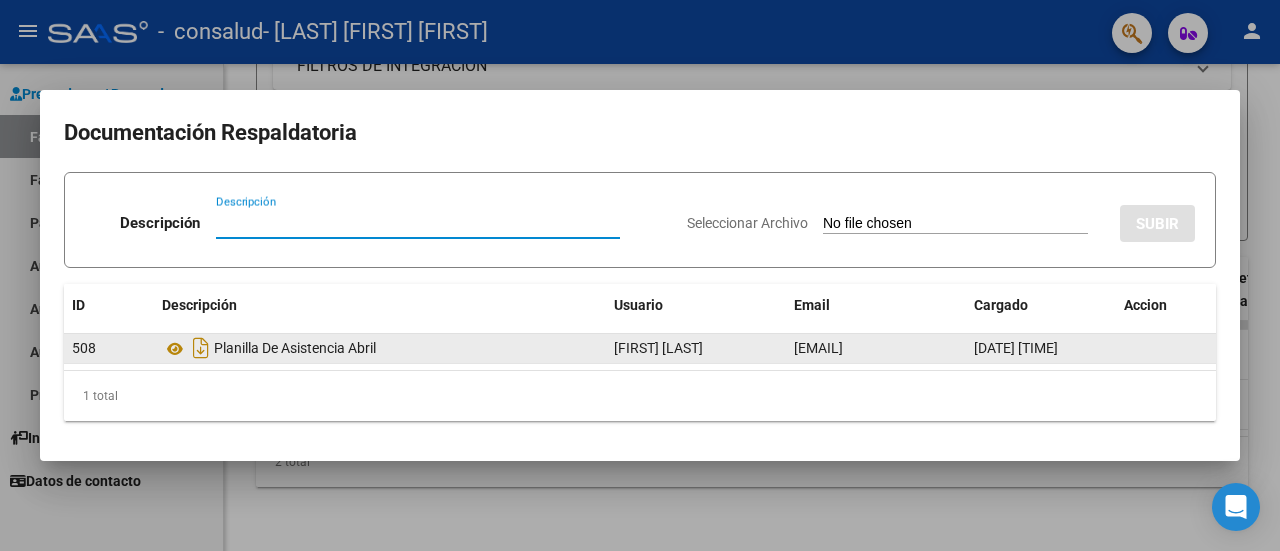 click on "Planilla De Asistencia Abril" 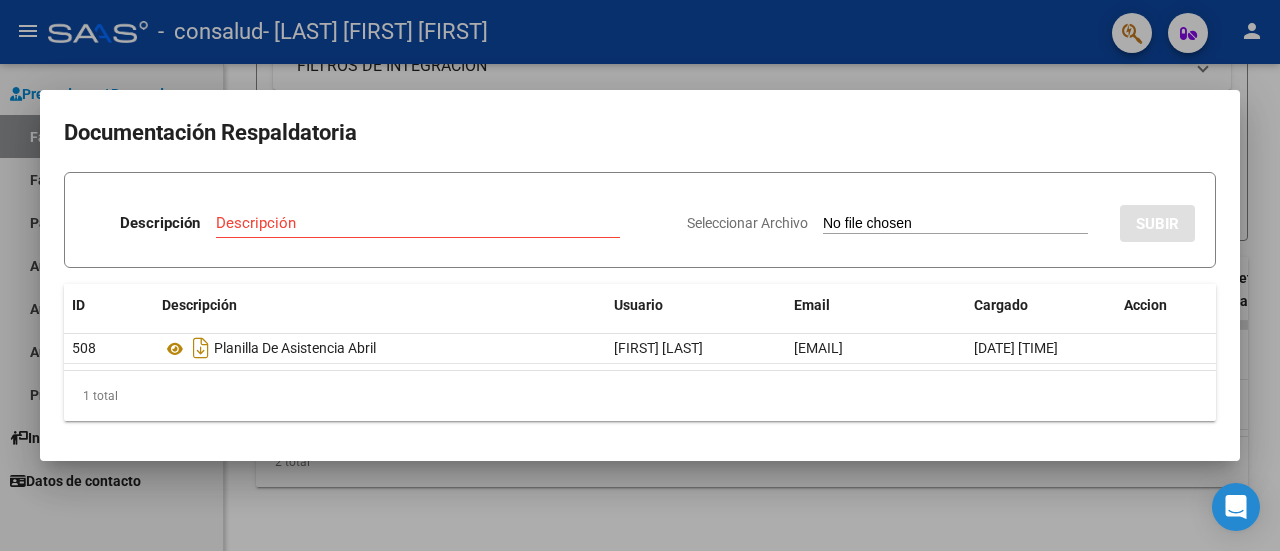 click at bounding box center [640, 275] 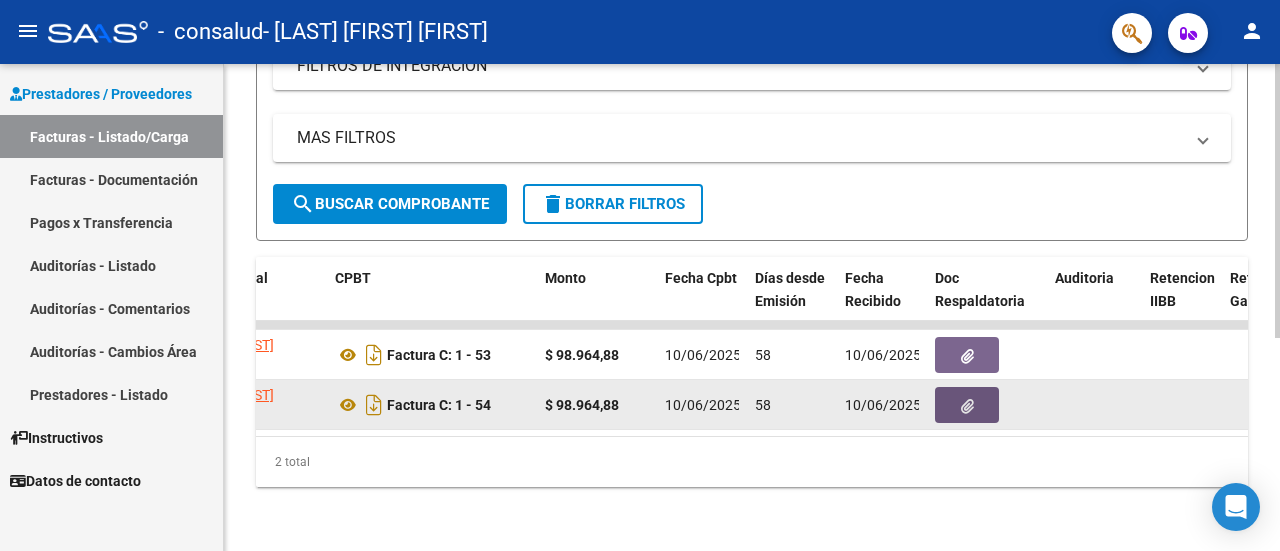 click 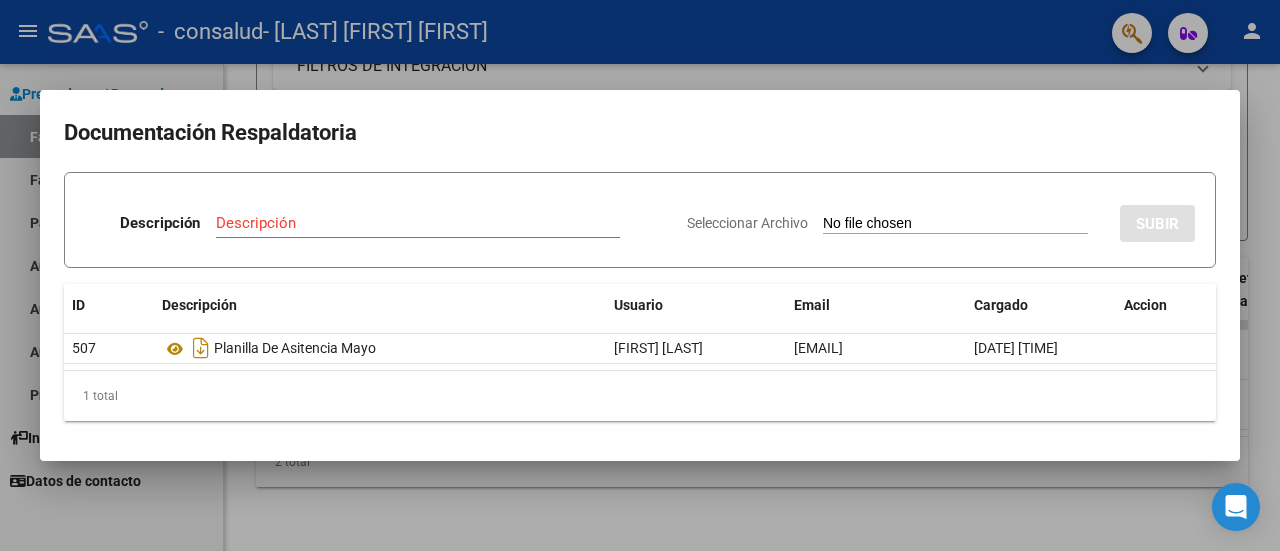 click at bounding box center (640, 275) 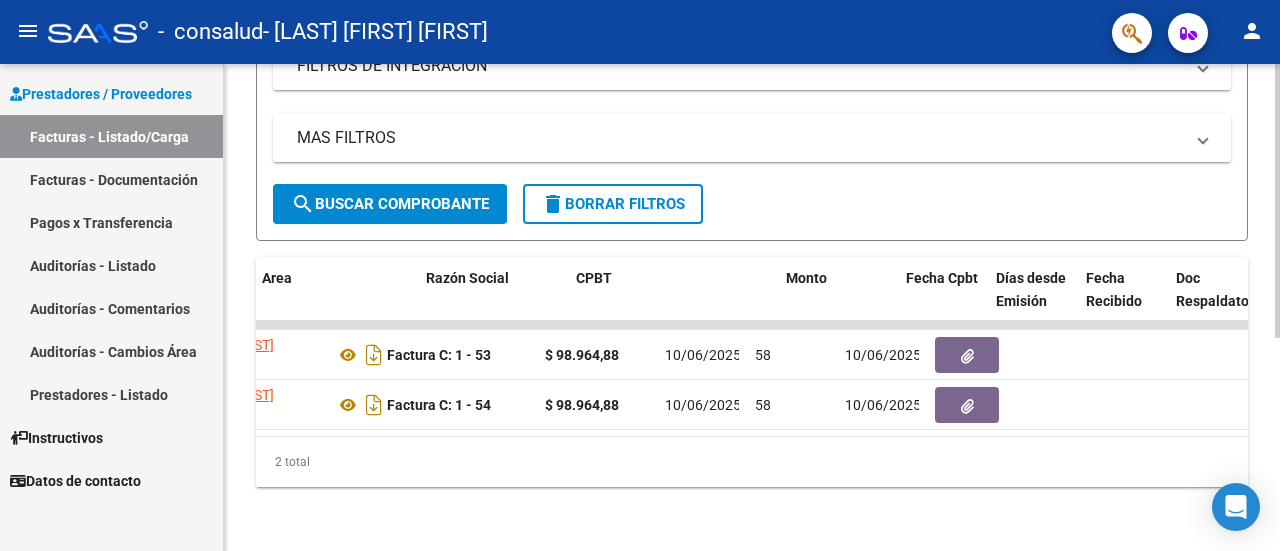 scroll, scrollTop: 0, scrollLeft: 0, axis: both 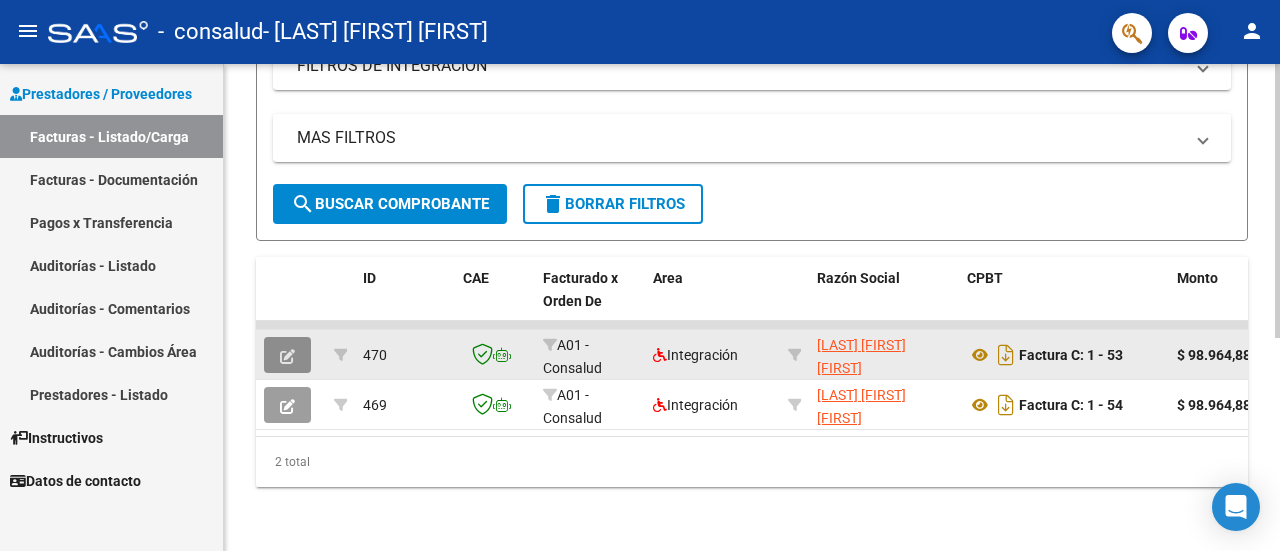 click 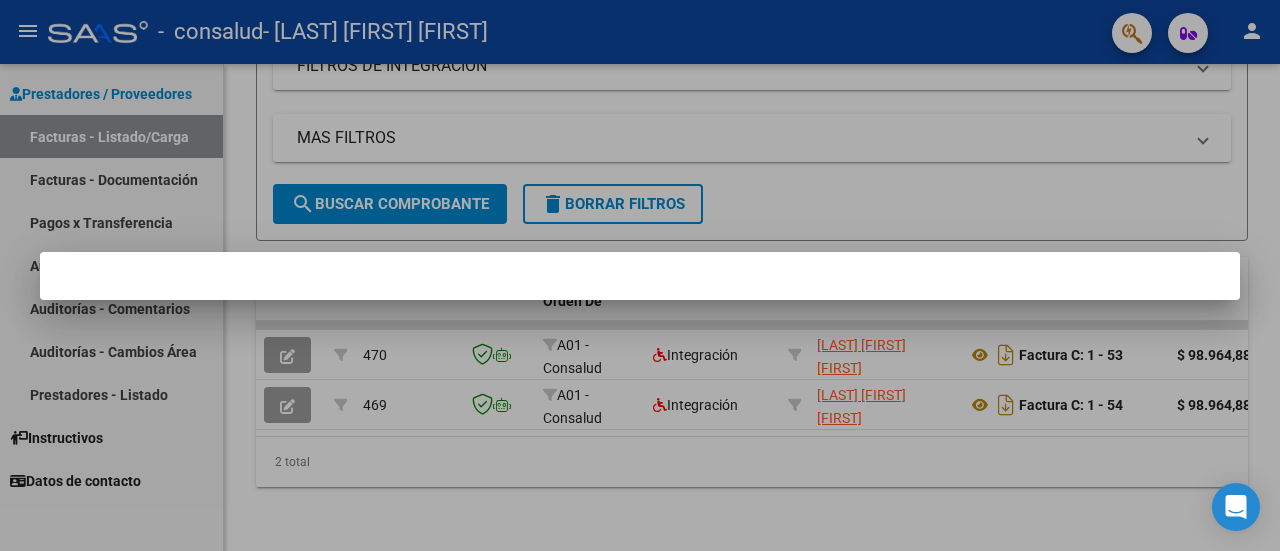 click at bounding box center [640, 275] 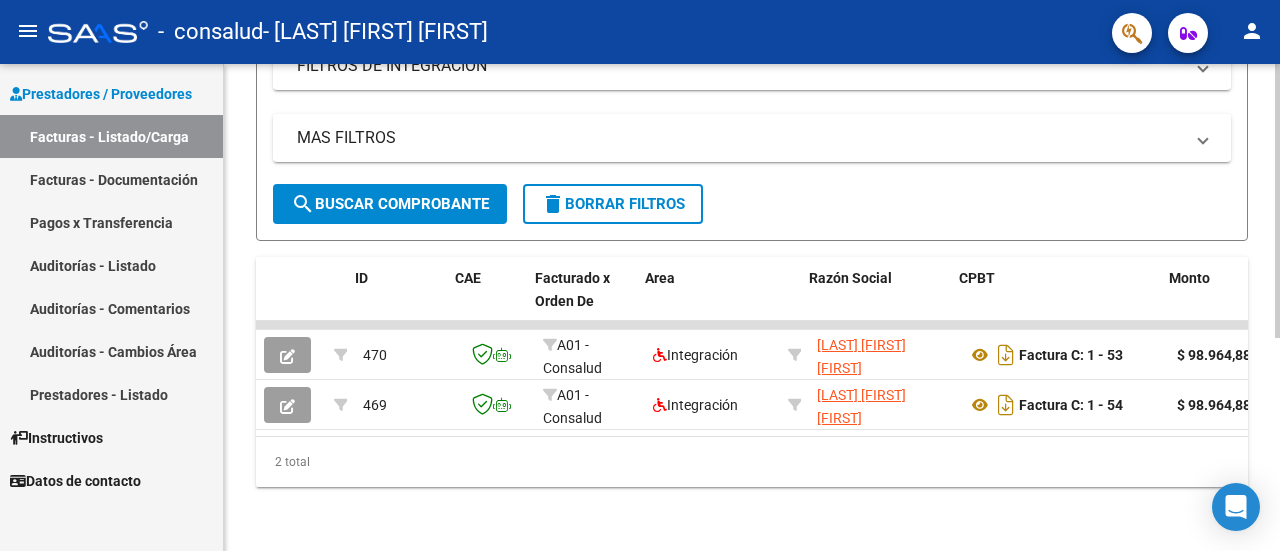 scroll, scrollTop: 0, scrollLeft: 10, axis: horizontal 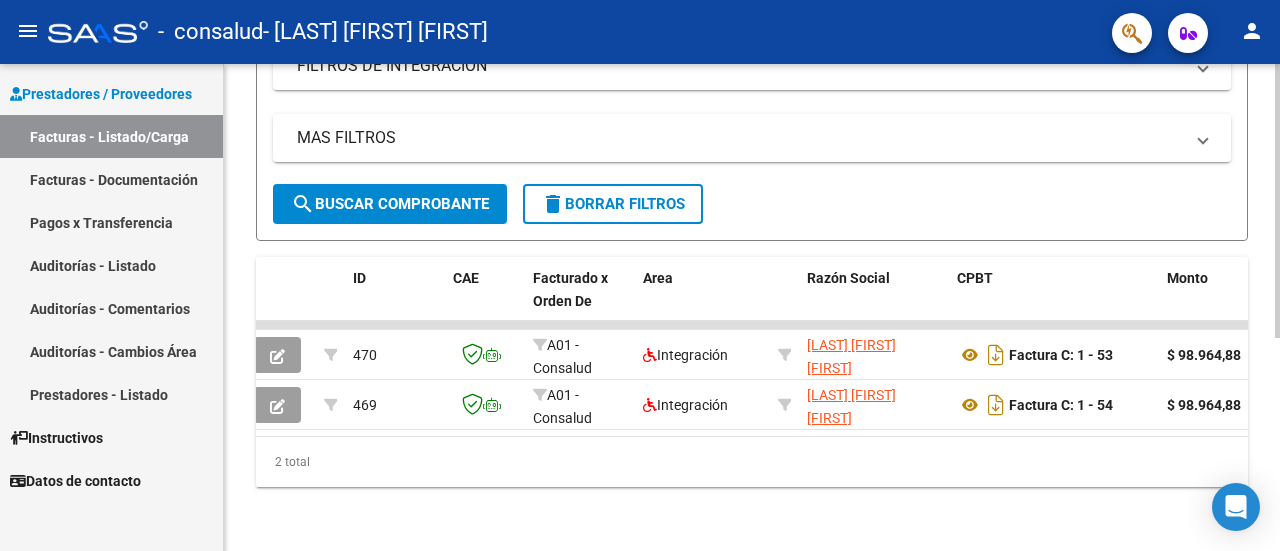 drag, startPoint x: 475, startPoint y: 420, endPoint x: 596, endPoint y: 428, distance: 121.264175 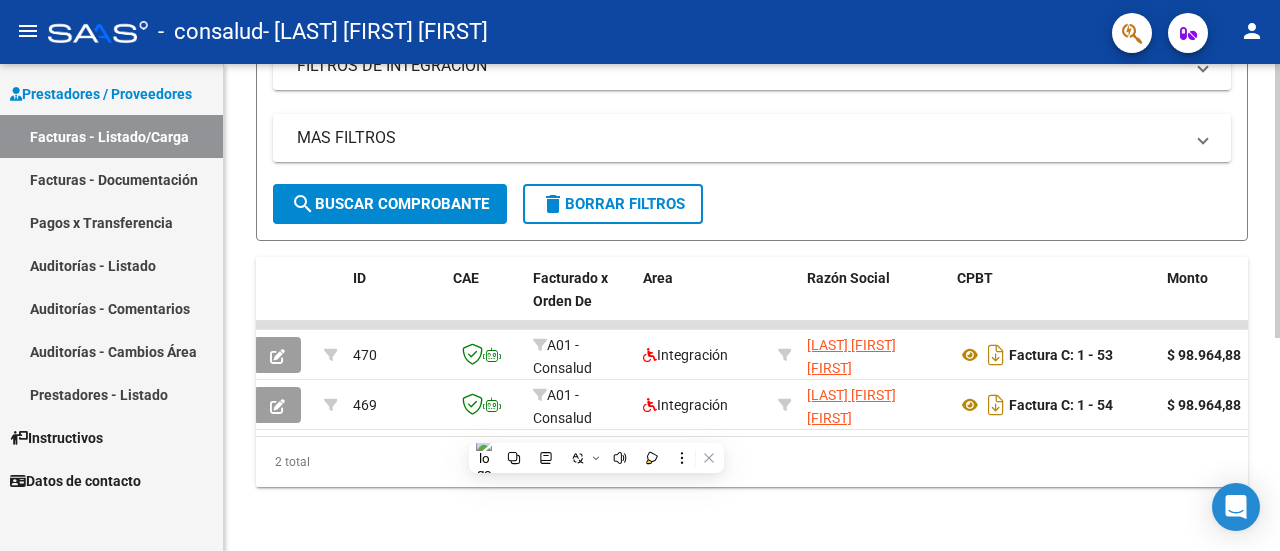 click on "[NUMBER] A01 - Consalud Integración [LAST] [FIRST] [FIRST] [NUMBER] Factura C: 1 - 53 $ 98.964,88 [DATE] [NUMBER] [DATE] 202504 81 [LAST] [LAST] [FIRST] [FIRST] [NUMBER] [DATE] [DATE] [DATE] [FIRST] [LAST] [FIRST] [LAST] [FIRST]@[DOMAIN] 469 A01 - Consalud Integración [LAST] [FIRST] [FIRST] [NUMBER] Factura C: 1 - 54 $ 98.964,88 [DATE] [NUMBER] [DATE] DS 202506 $ 98.964,88 $ 0,00 202505 81 [LAST] [LAST] [FIRST] [FIRST] [NUMBER] [DATE] [DATE] [DATE] [FIRST] [LAST] [FIRST] [LAST] [FIRST]@[DOMAIN]" 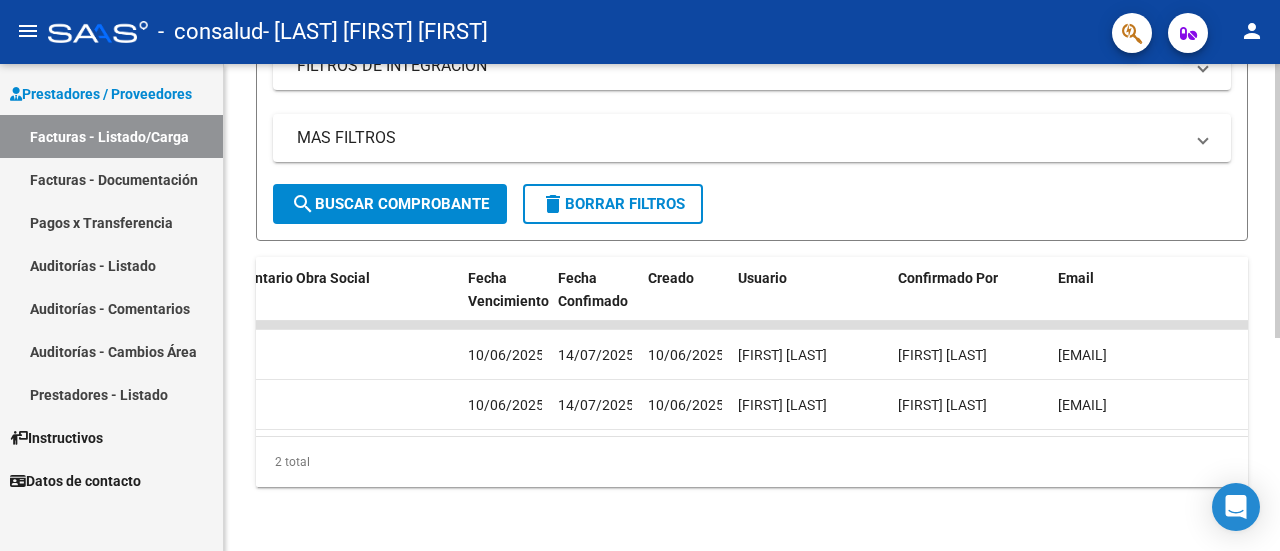scroll, scrollTop: 0, scrollLeft: 3224, axis: horizontal 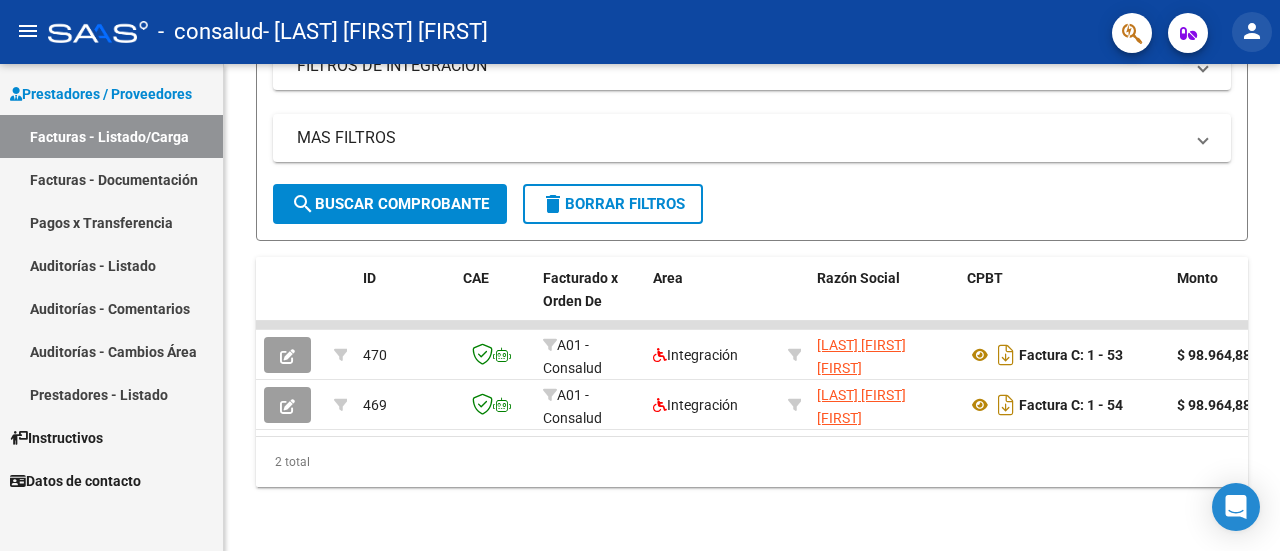 click on "person" 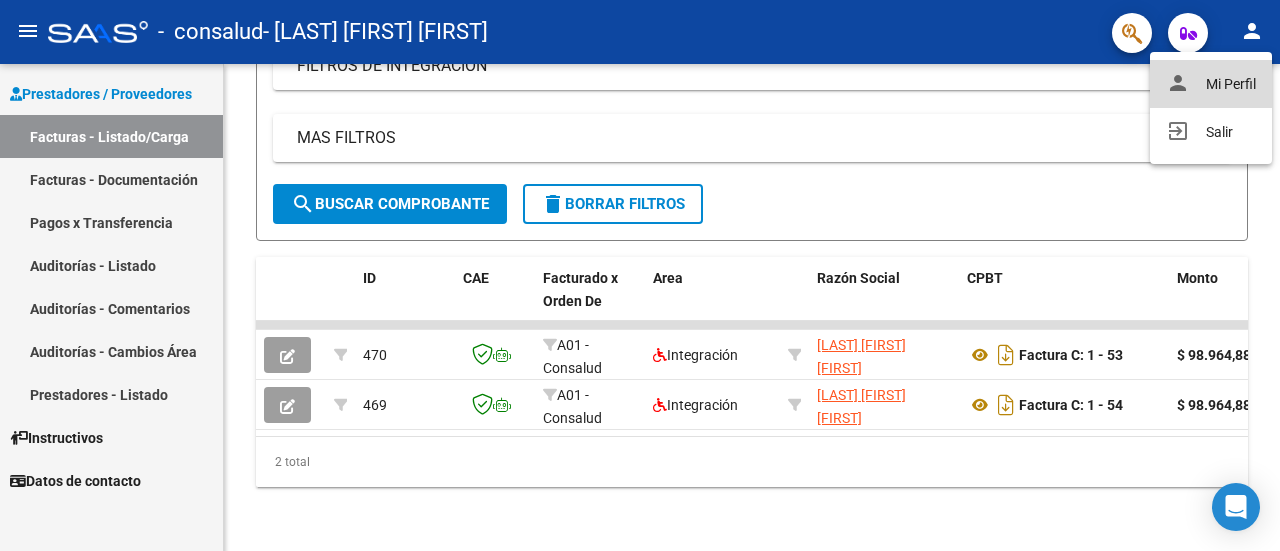 click on "person  Mi Perfil" at bounding box center [1211, 84] 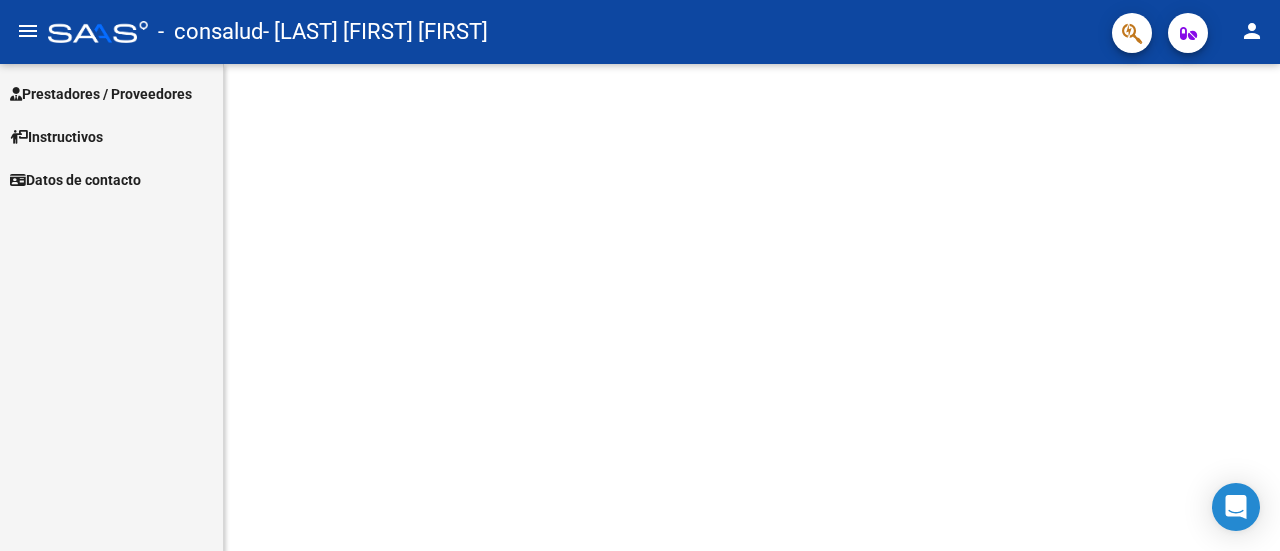 scroll, scrollTop: 0, scrollLeft: 0, axis: both 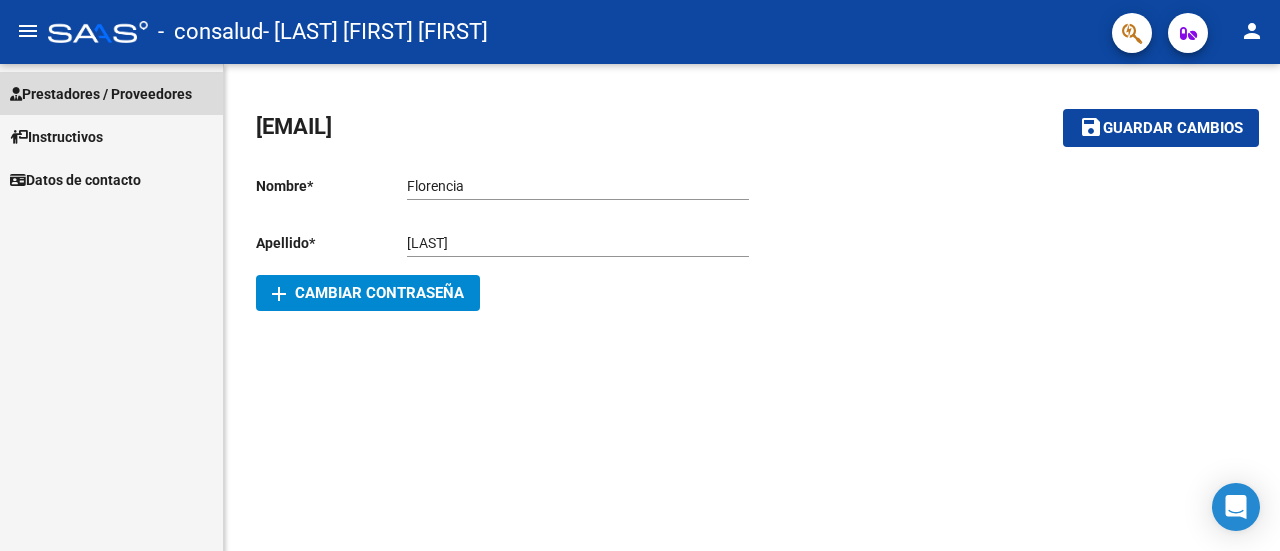click on "Prestadores / Proveedores" at bounding box center (101, 94) 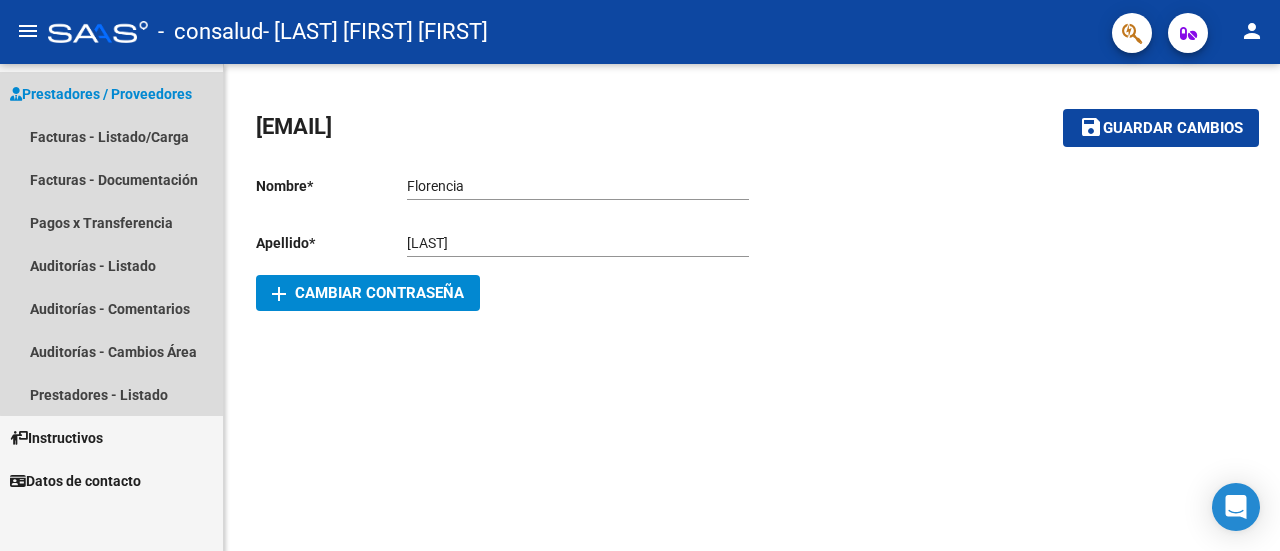 click on "Prestadores / Proveedores" at bounding box center (101, 94) 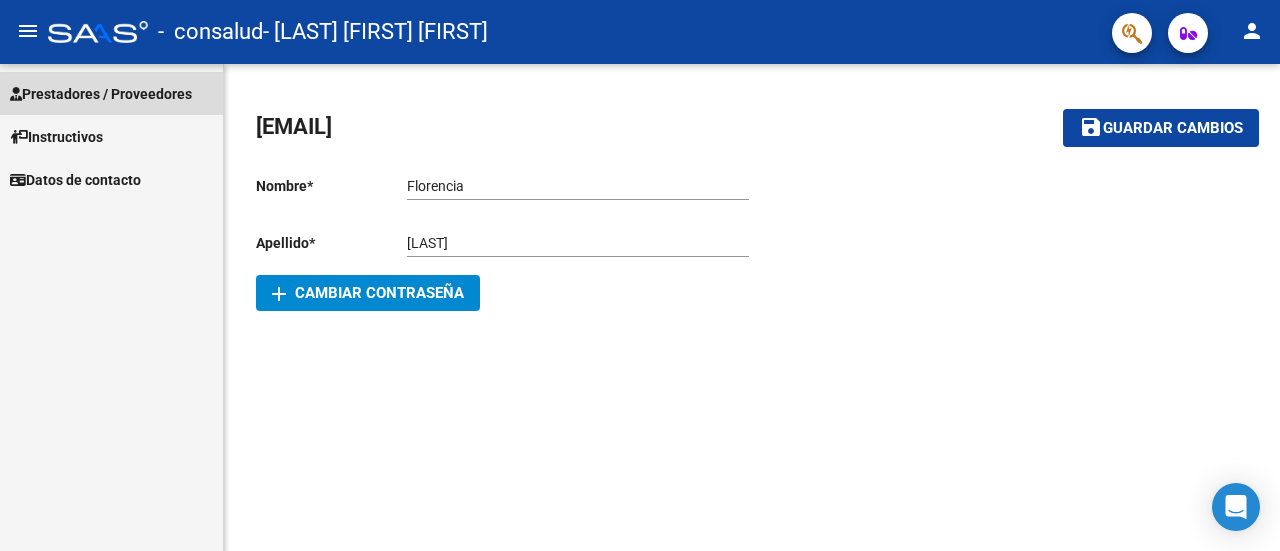 click on "Prestadores / Proveedores" at bounding box center [111, 93] 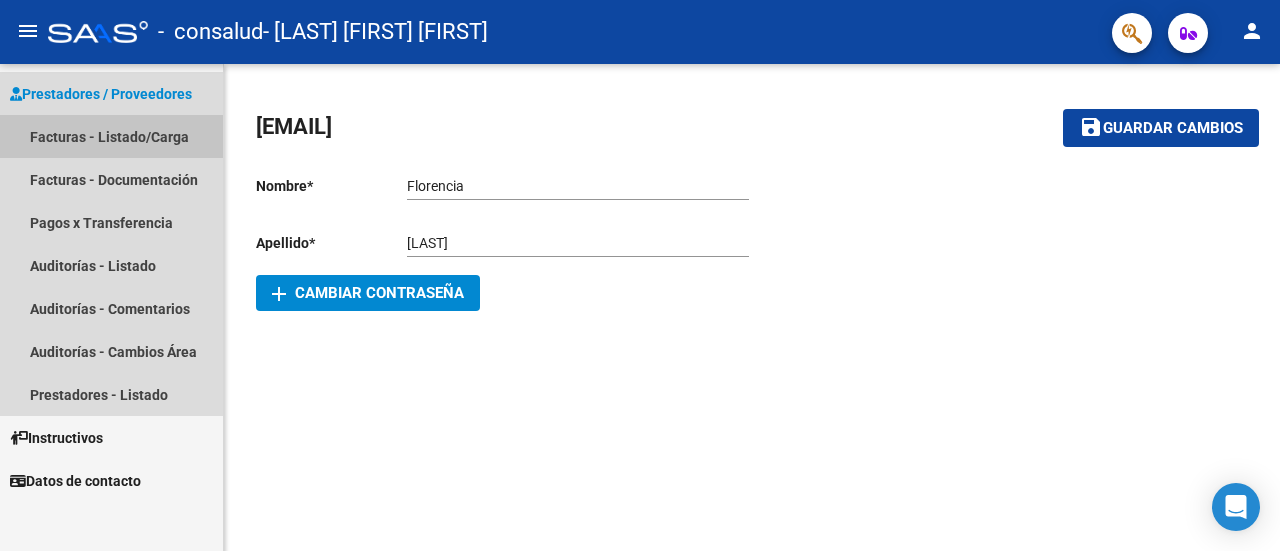 click on "Facturas - Listado/Carga" at bounding box center [111, 136] 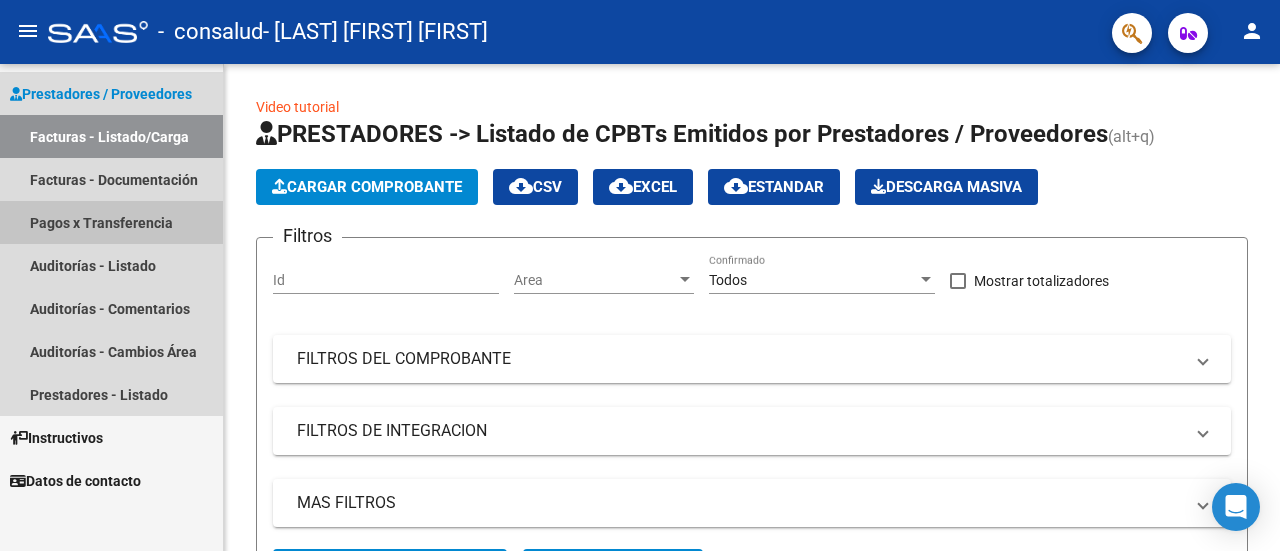 click on "Pagos x Transferencia" at bounding box center (111, 222) 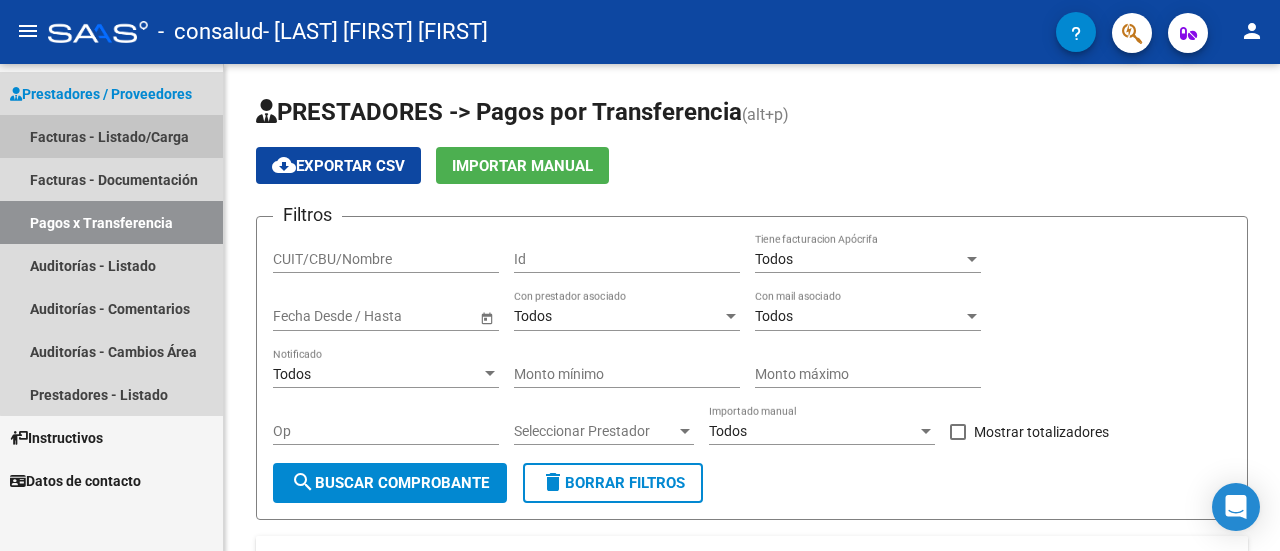 click on "Facturas - Listado/Carga" at bounding box center [111, 136] 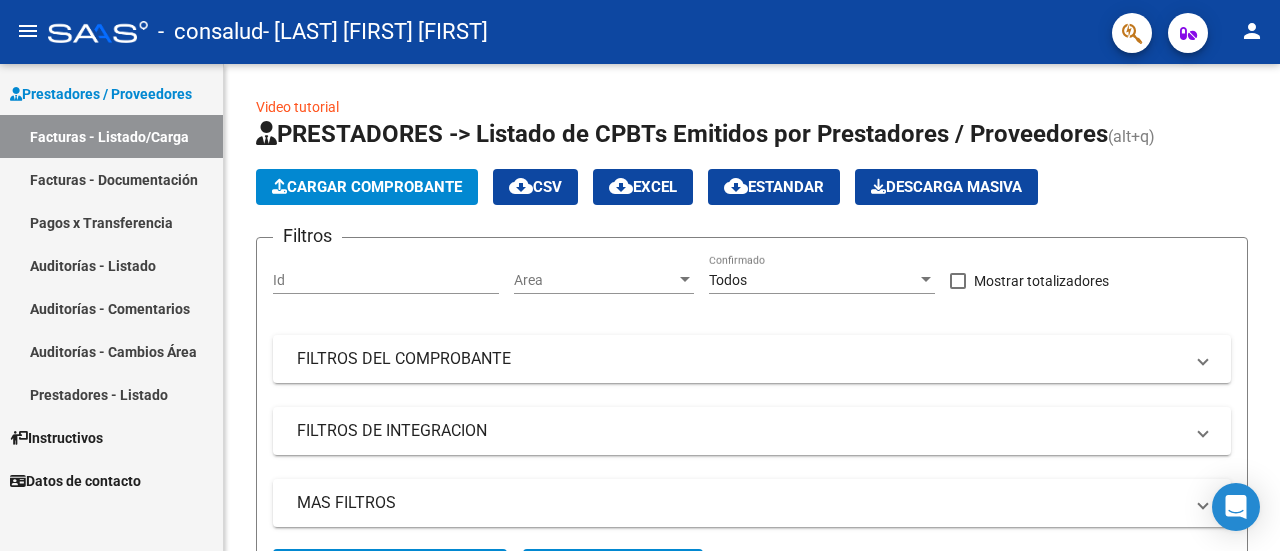 drag, startPoint x: 1278, startPoint y: 283, endPoint x: 1279, endPoint y: 487, distance: 204.00246 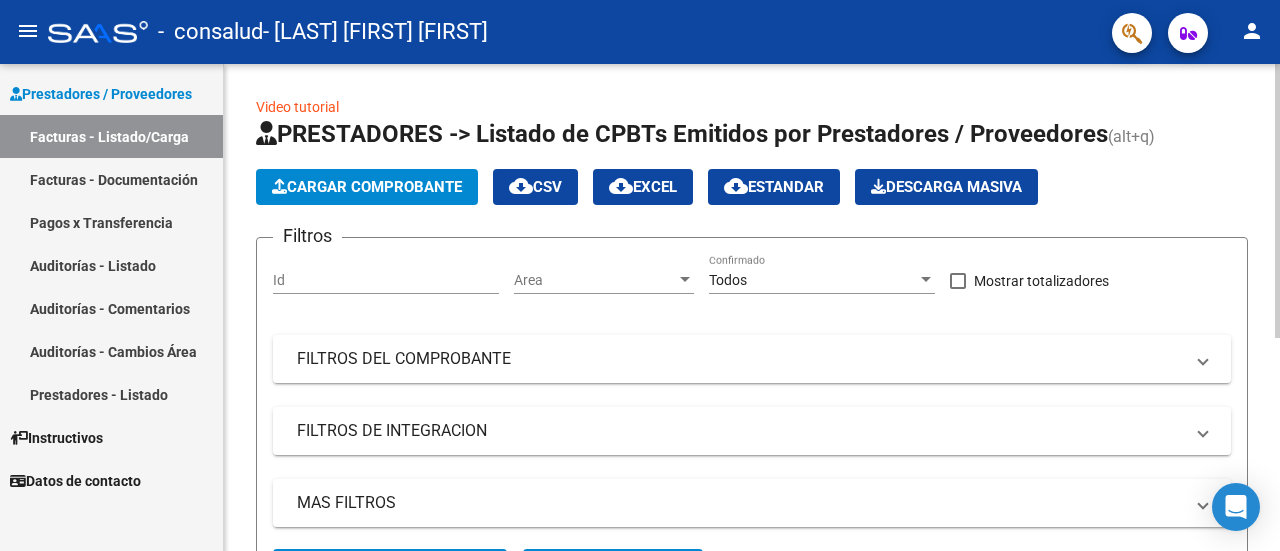 click on "Video tutorial   PRESTADORES -> Listado de CPBTs Emitidos por Prestadores / Proveedores (alt+q)   Cargar Comprobante
cloud_download  CSV  cloud_download  EXCEL  cloud_download  Estandar   Descarga Masiva
Filtros Id Area Area Todos Confirmado   Mostrar totalizadores   FILTROS DEL COMPROBANTE  Comprobante Tipo Comprobante Tipo Start date – End date Fec. Comprobante Desde / Hasta Días Emisión Desde(cant. días) Días Emisión Hasta(cant. días) CUIT / Razón Social Pto. Venta Nro. Comprobante Código SSS CAE Válido CAE Válido Todos Cargado Módulo Hosp. Todos Tiene facturacion Apócrifa Hospital Refes  FILTROS DE INTEGRACION  Período De Prestación Campos del Archivo de Rendición Devuelto x SSS (dr_envio) Todos Rendido x SSS (dr_envio) Tipo de Registro Tipo de Registro Período Presentación Período Presentación Campos del Legajo Asociado (preaprobación) Afiliado Legajo (cuil/nombre) Todos Solo facturas preaprobadas  MAS FILTROS  Todos Con Doc. Respaldatoria Todos Con Trazabilidad Todos – –" 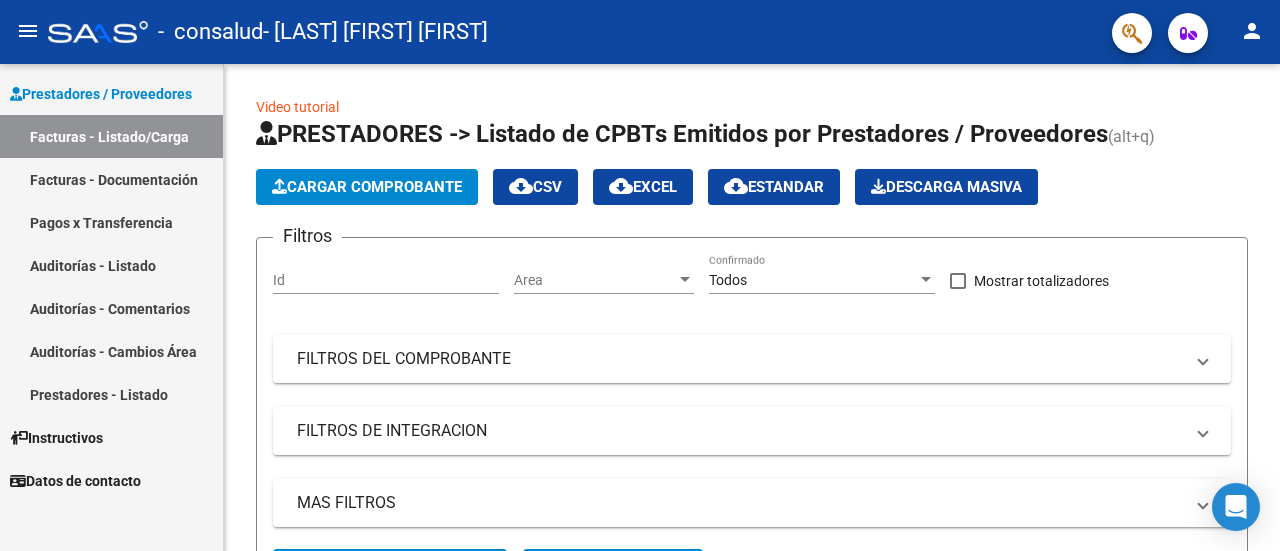 drag, startPoint x: 1279, startPoint y: 333, endPoint x: 1279, endPoint y: 443, distance: 110 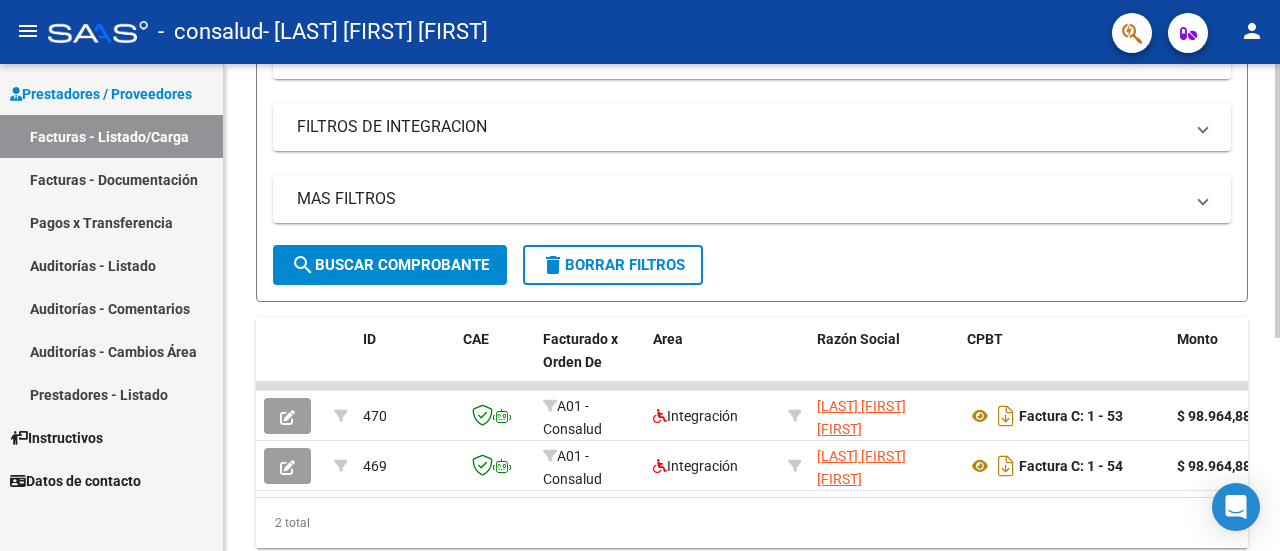 scroll, scrollTop: 378, scrollLeft: 0, axis: vertical 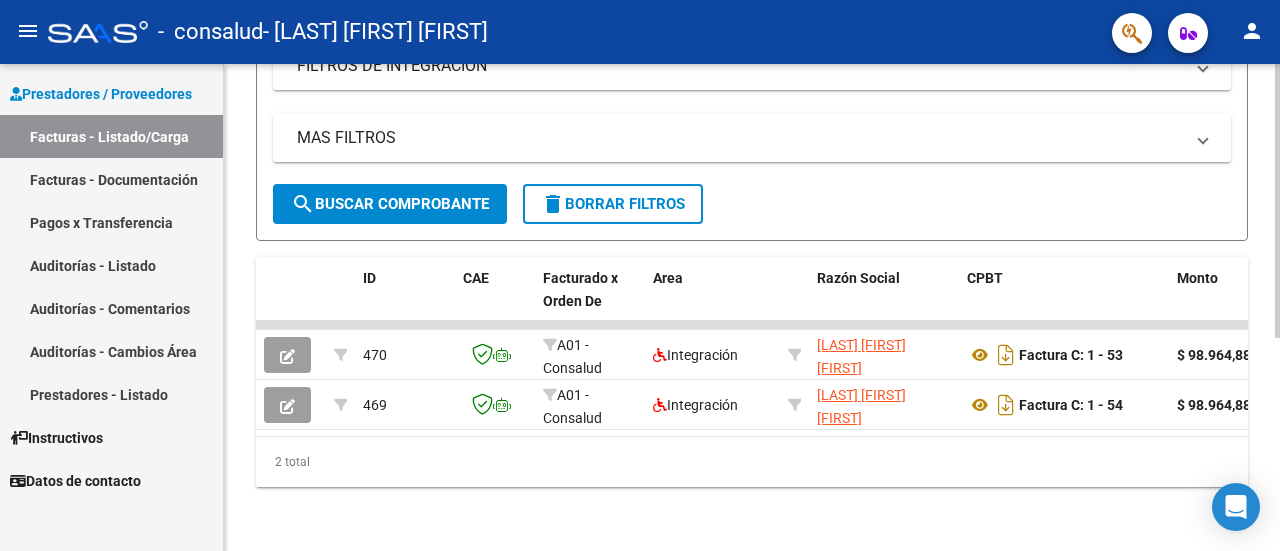 click on "menu - consalud - [LAST] [FIRST] [FIRST] person Prestadores / Proveedores Facturas - Listado/Carga Facturas - Documentación Pagos x Transferencia Auditorías - Listado Auditorías - Comentarios Auditorías - Cambios Área Prestadores - Listado Instructivos Datos de contacto Video tutorial PRESTADORES -> Listado de CPBTs Emitidos por Prestadores / Proveedores (alt+q) Cargar Comprobante cloud_download CSV cloud_download EXCEL cloud_download Estandar Descarga Masiva Filtros Id Area Area Todos Confirmado Mostrar totalizadores FILTROS DEL COMPROBANTE Comprobante Tipo Comprobante Tipo Start date – End date Fec. Comprobante Desde / Hasta Días Emisión Desde(cant. días) Días Emisión Hasta(cant. días) CUIT / Razón Social Pto. Venta Nro. Comprobante Código SSS CAE Válido CAE Válido Todos Cargado Módulo Hosp. Todos Tiene facturacion Apócrifa Hospital Refes FILTROS DE INTEGRACION Período De Prestación Todos Rendido x SSS (dr_envio) Tipo de Registro Todos" at bounding box center [640, 275] 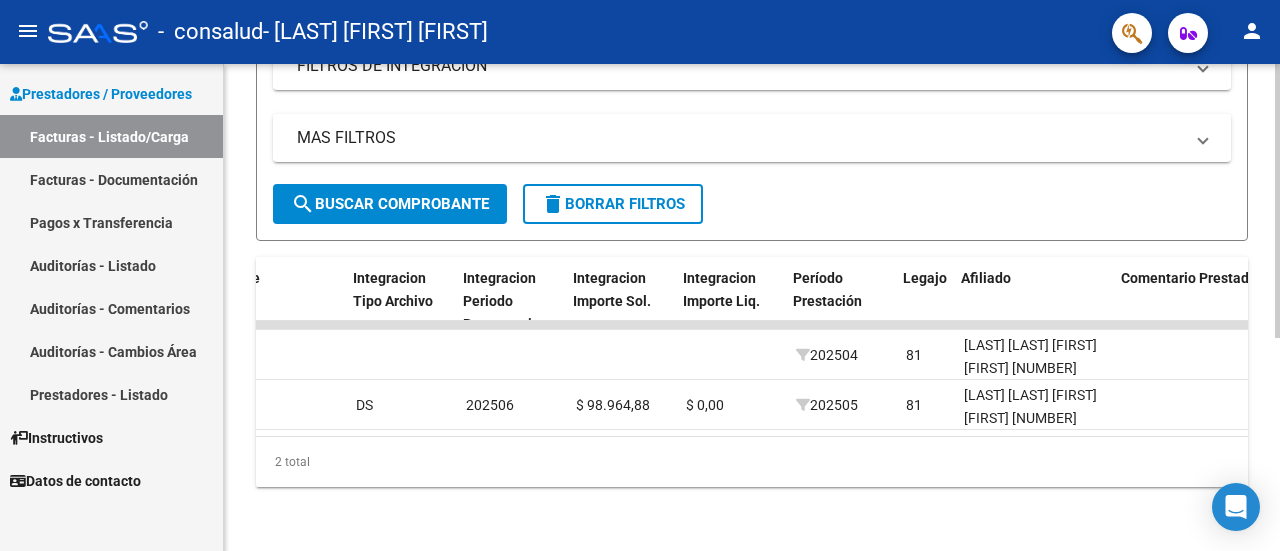 scroll, scrollTop: 0, scrollLeft: 2069, axis: horizontal 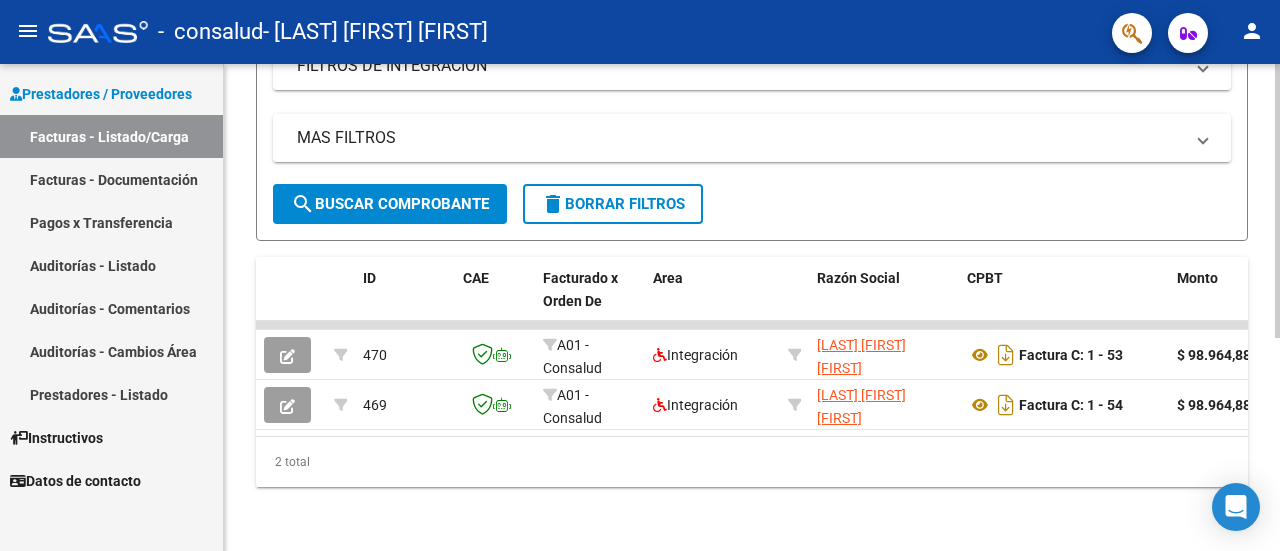 click on "2 total" 